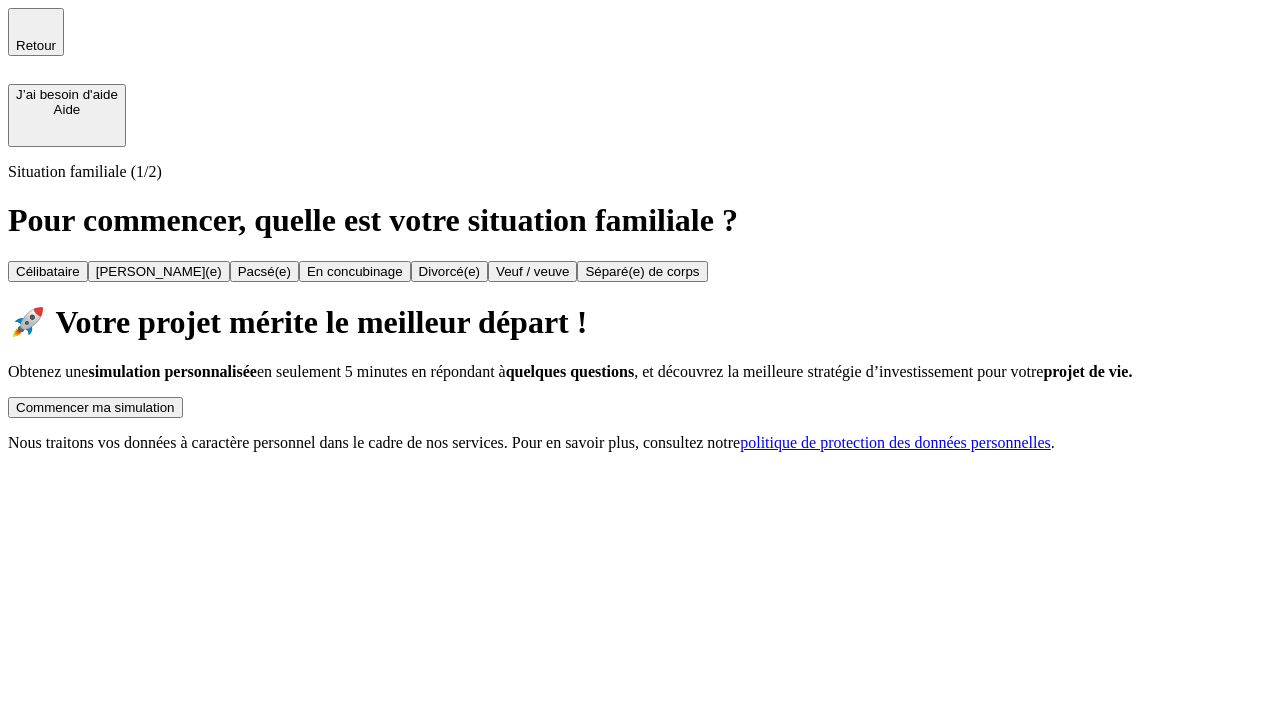 scroll, scrollTop: 0, scrollLeft: 0, axis: both 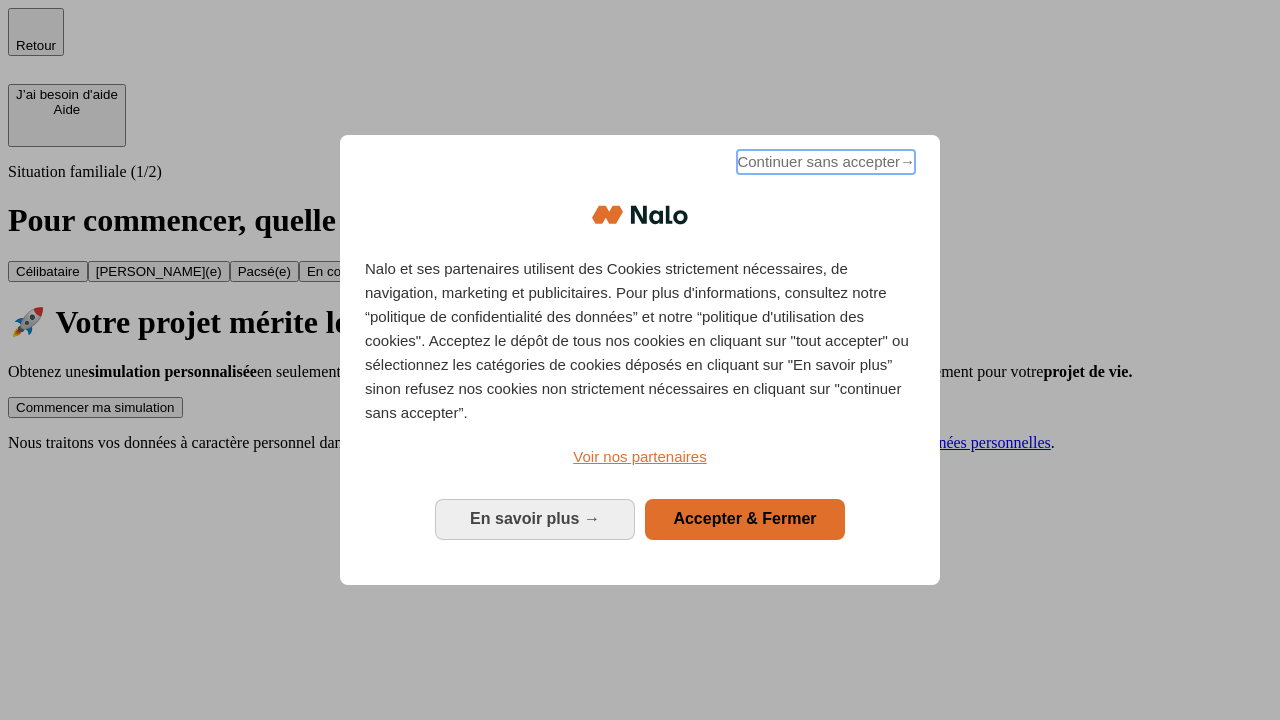click on "Continuer sans accepter  →" at bounding box center (826, 162) 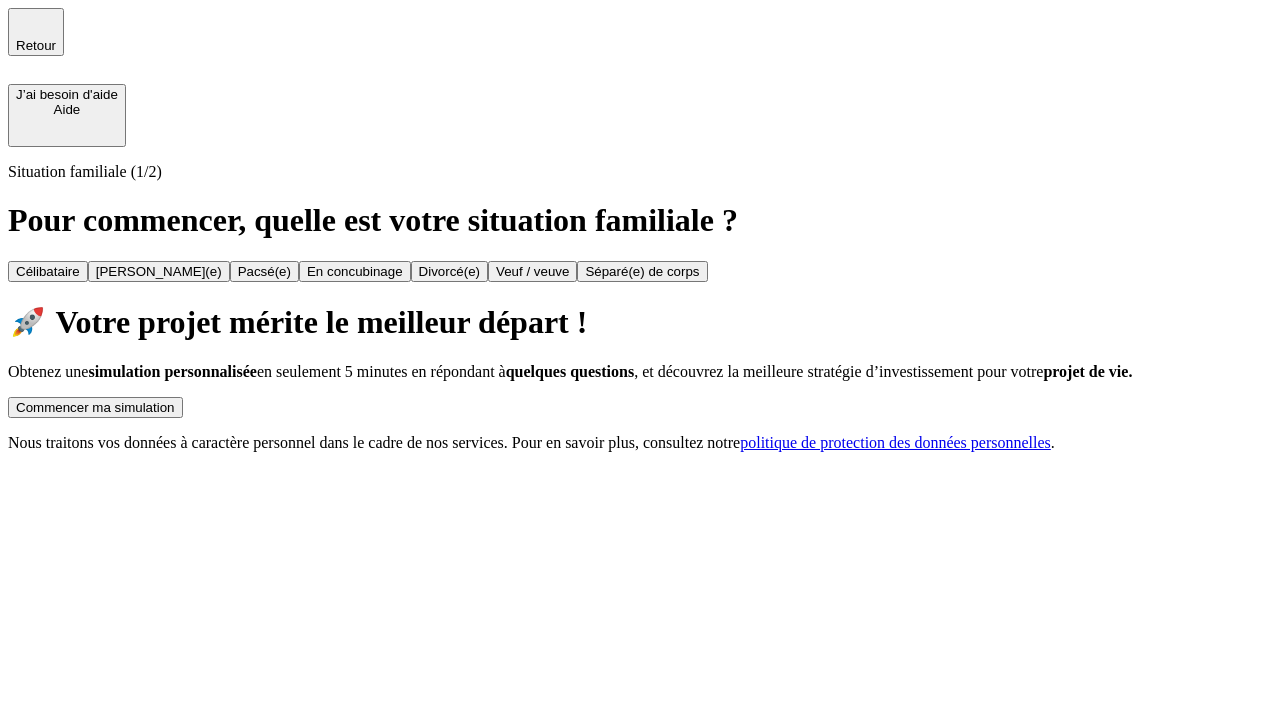 click on "Commencer ma simulation" at bounding box center [95, 407] 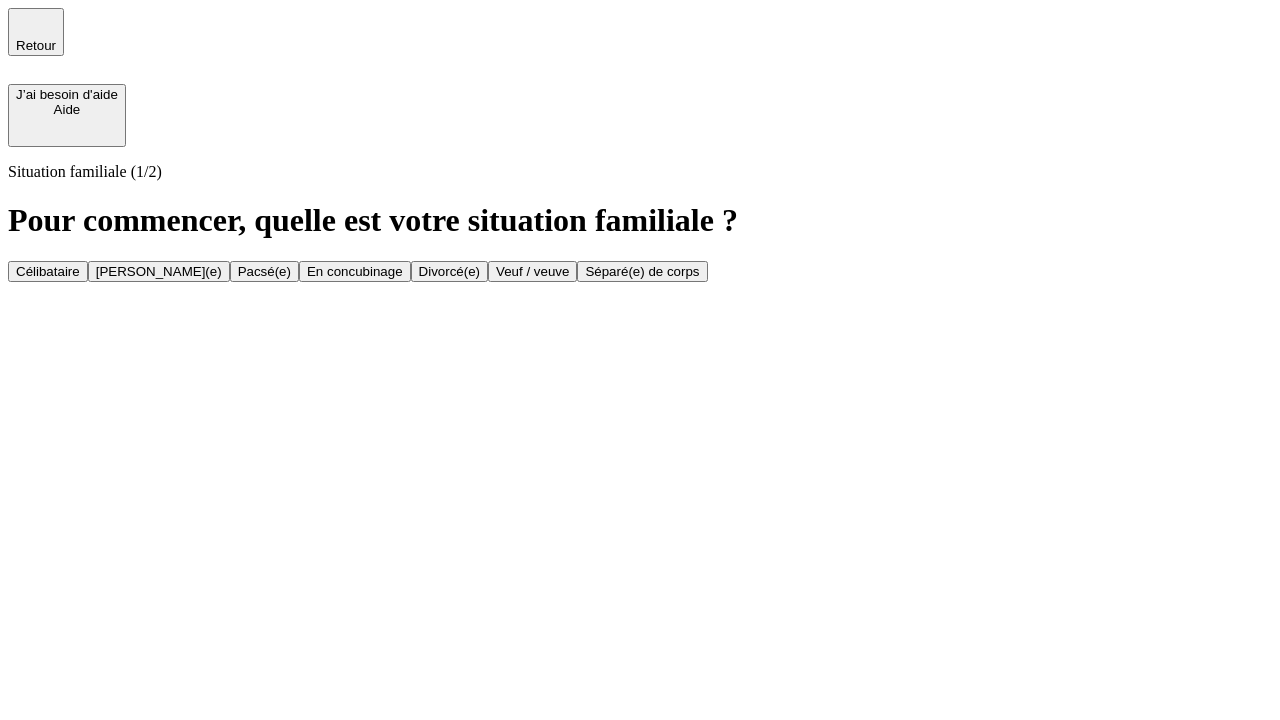 click on "En concubinage" at bounding box center (355, 271) 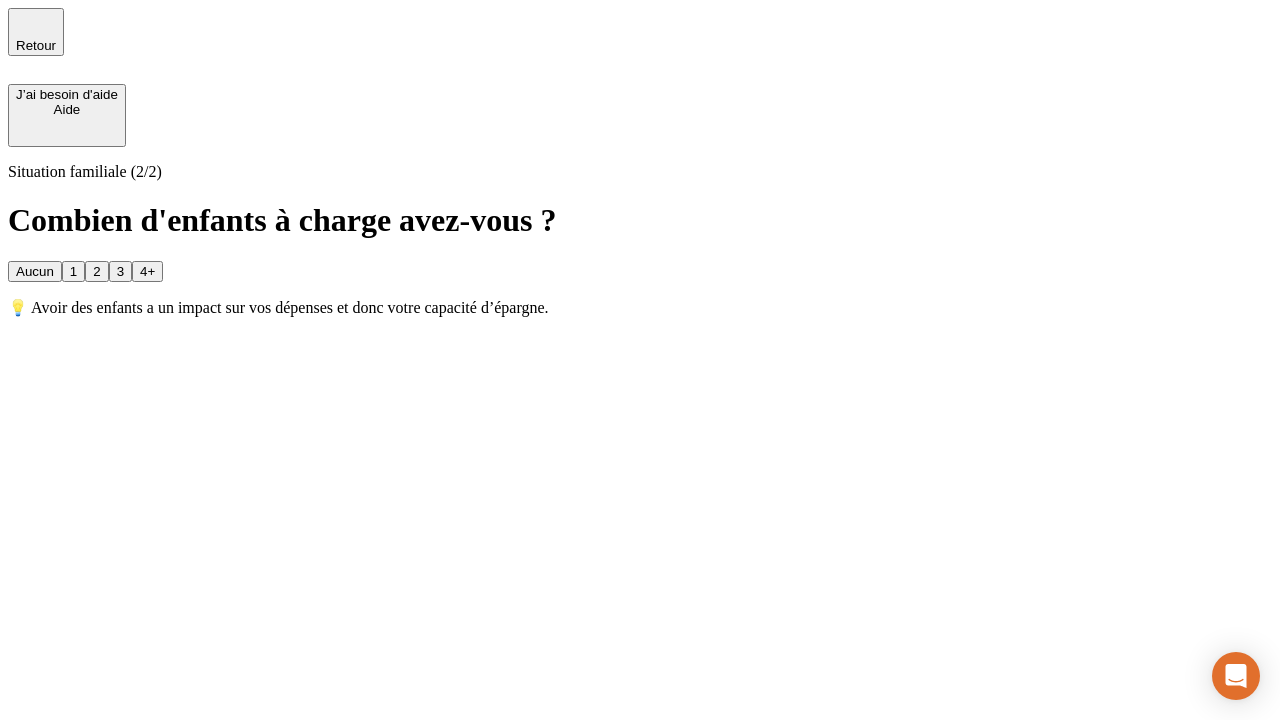 click on "2" at bounding box center [96, 271] 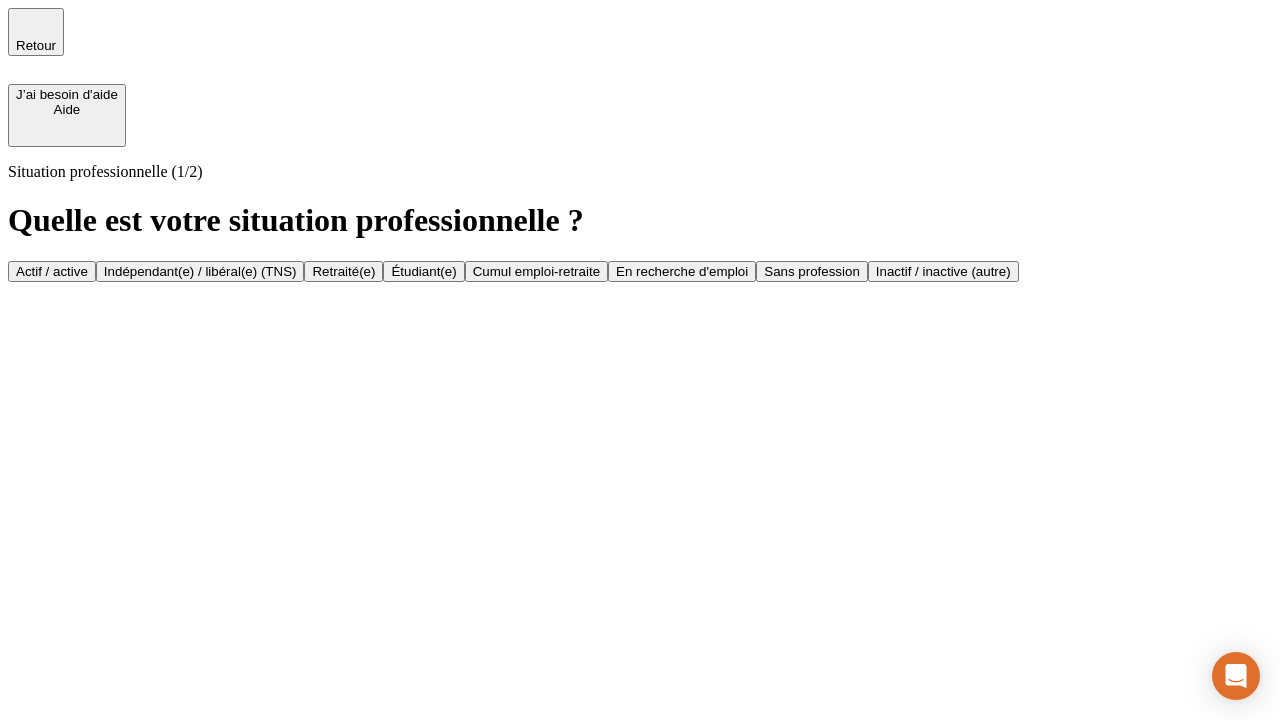 click on "Indépendant(e) / libéral(e) (TNS)" at bounding box center (200, 271) 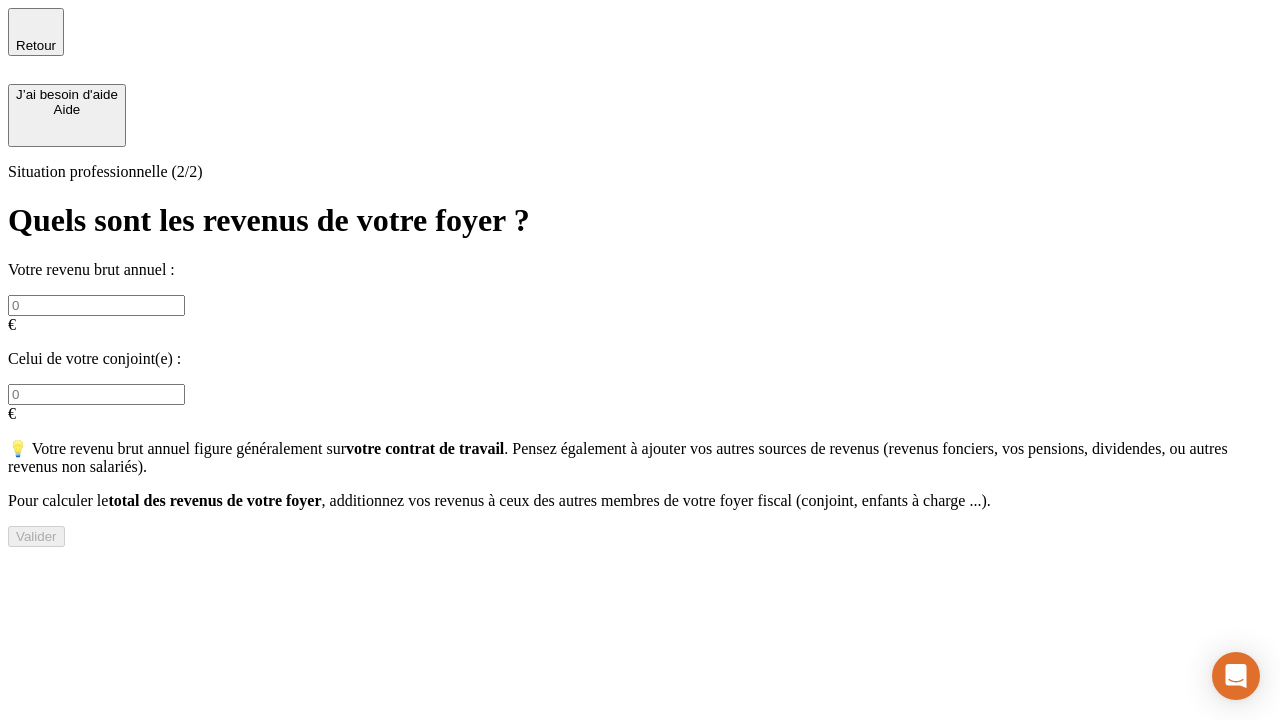 click at bounding box center (96, 305) 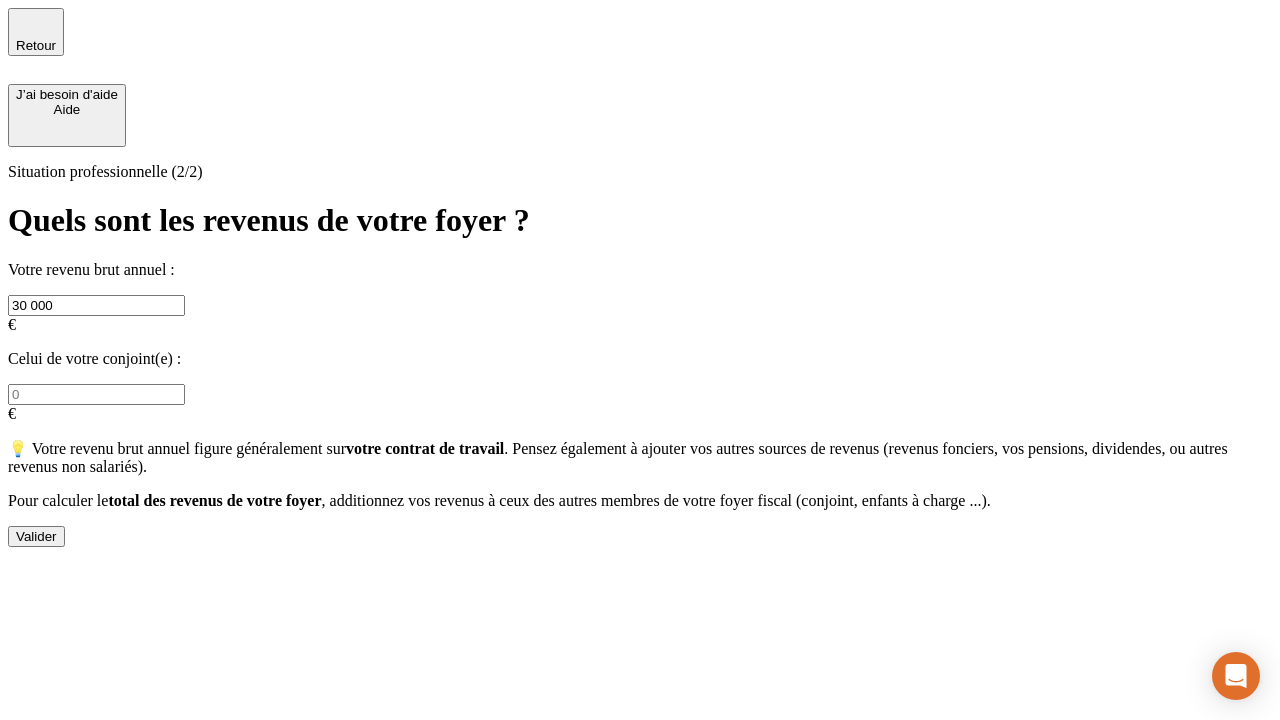 click on "Valider" at bounding box center [36, 536] 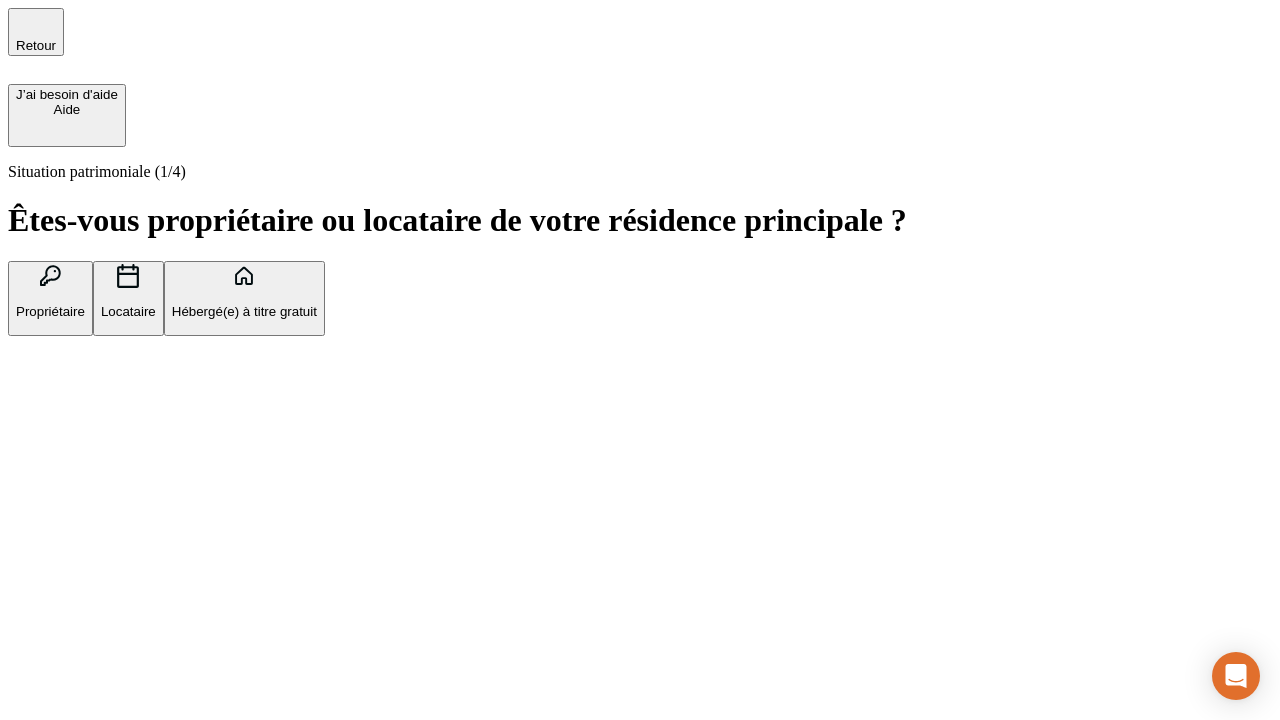 click on "Locataire" at bounding box center (128, 311) 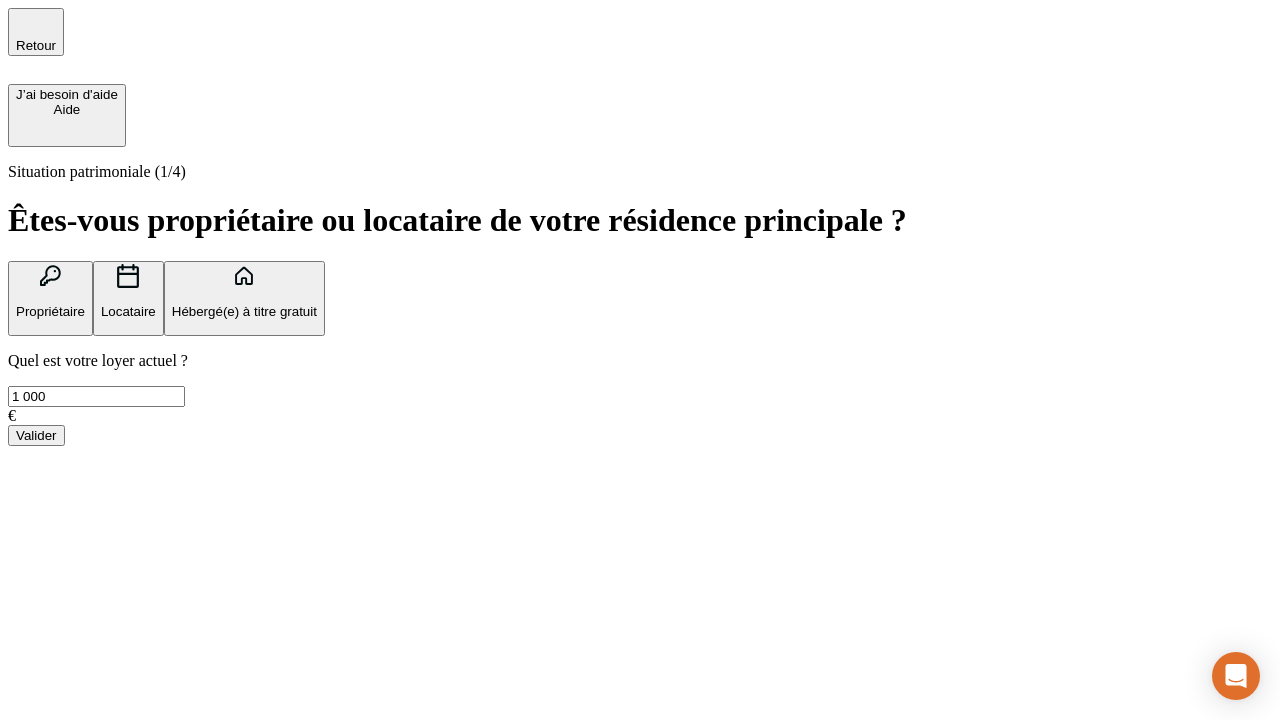 type on "1 000" 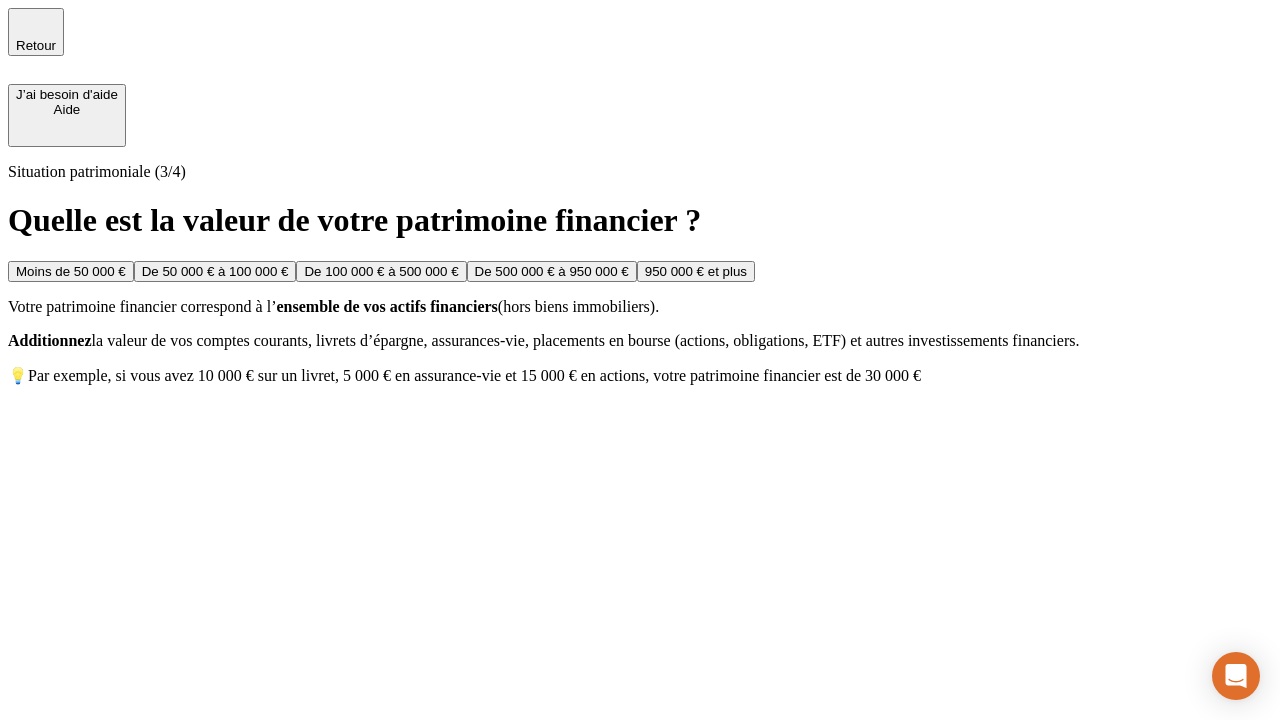 click on "Moins de 50 000 €" at bounding box center [71, 271] 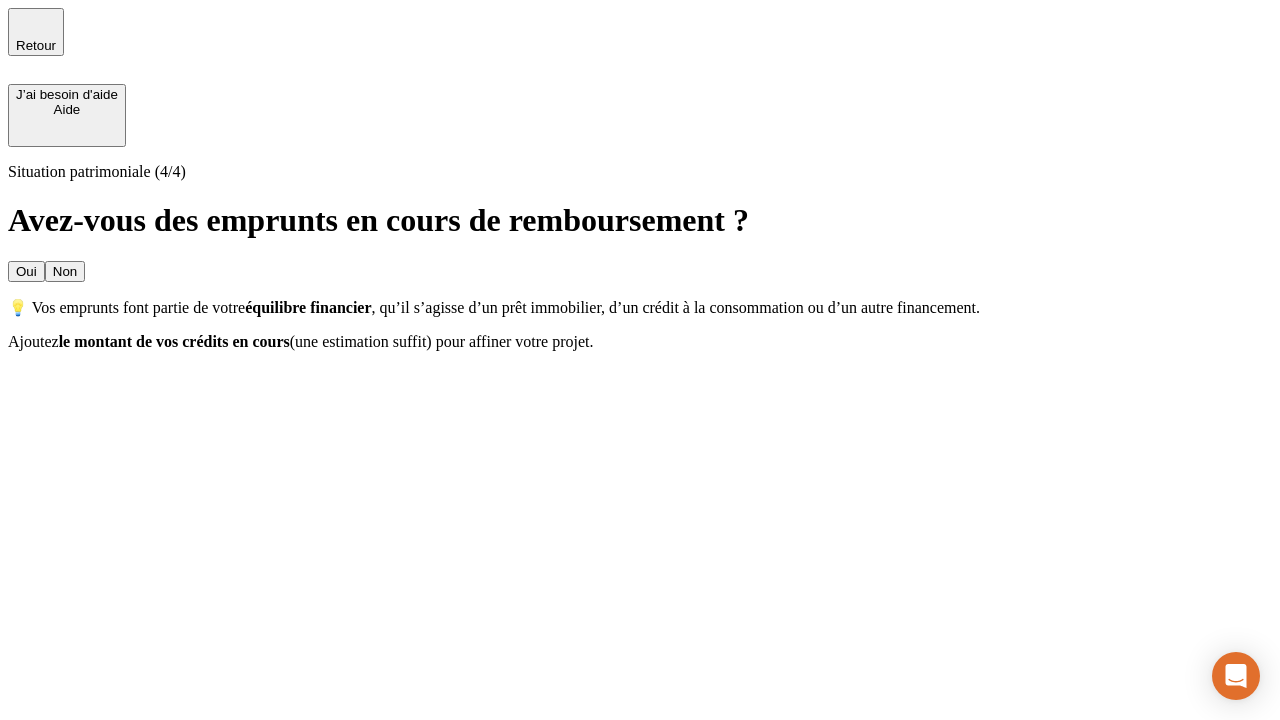 click on "Non" at bounding box center (65, 271) 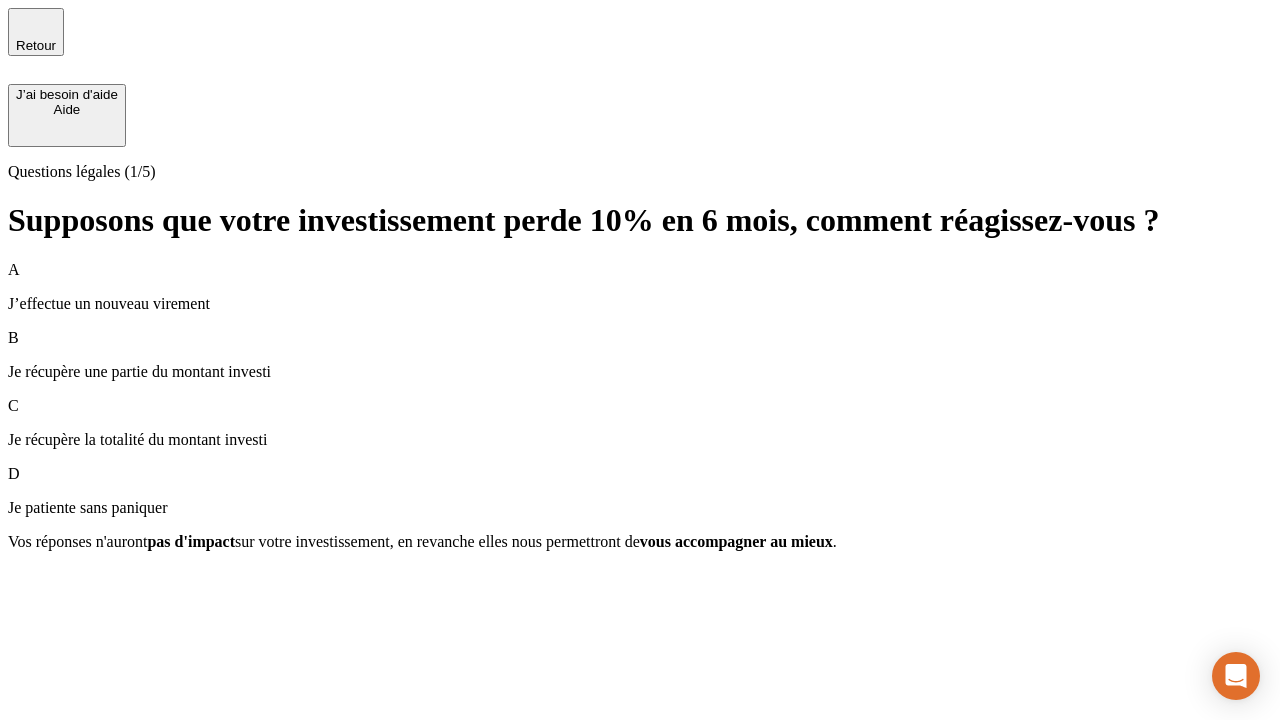 click on "A J’effectue un nouveau virement" at bounding box center (640, 287) 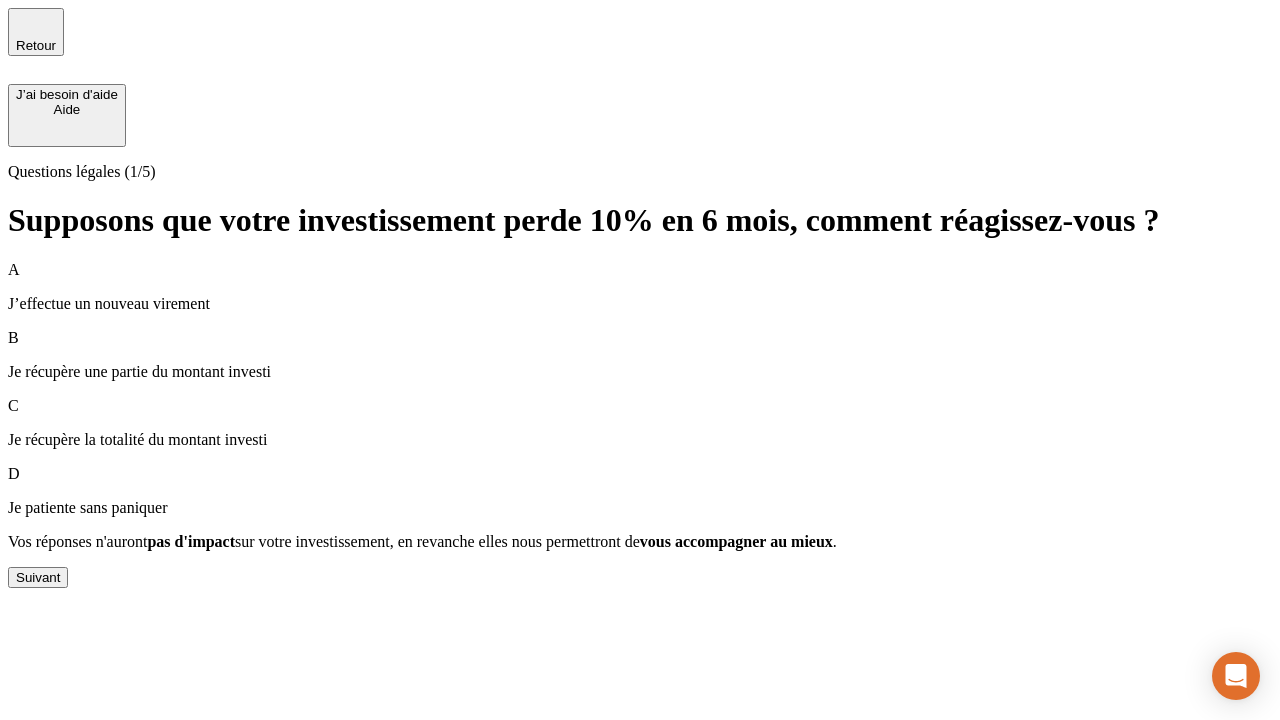 click on "Suivant" at bounding box center (38, 577) 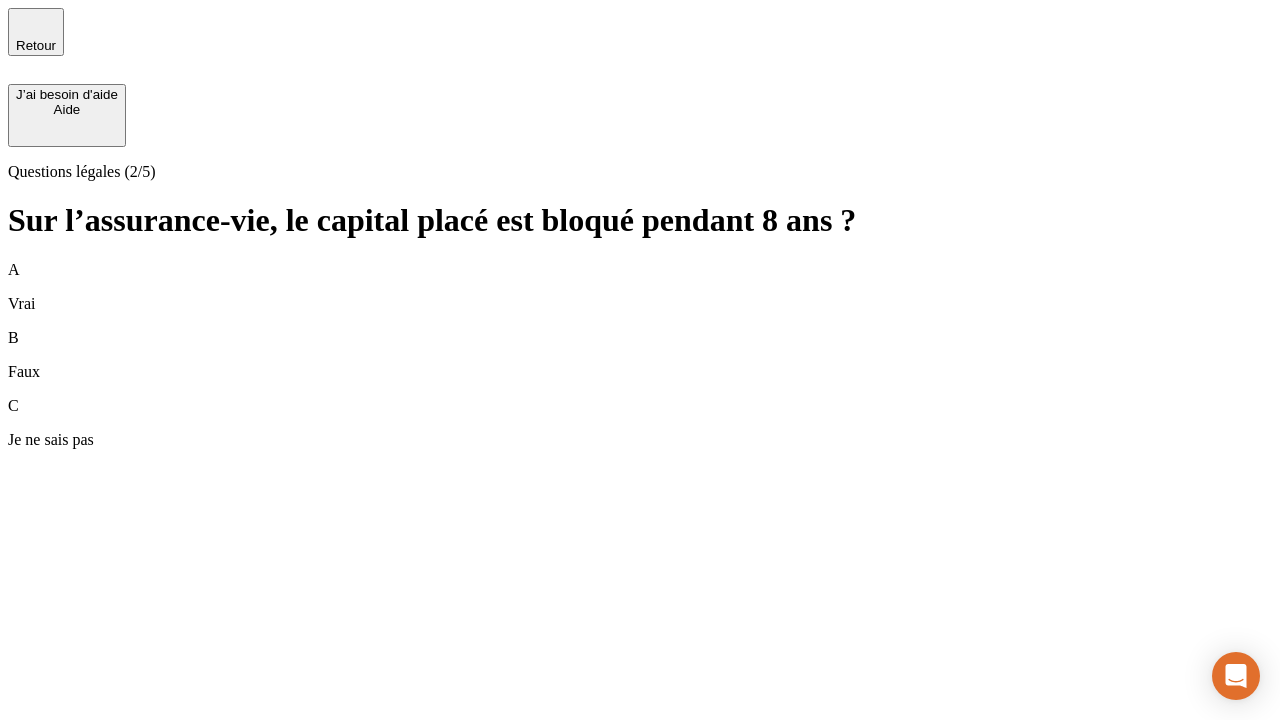 click on "A Vrai" at bounding box center [640, 287] 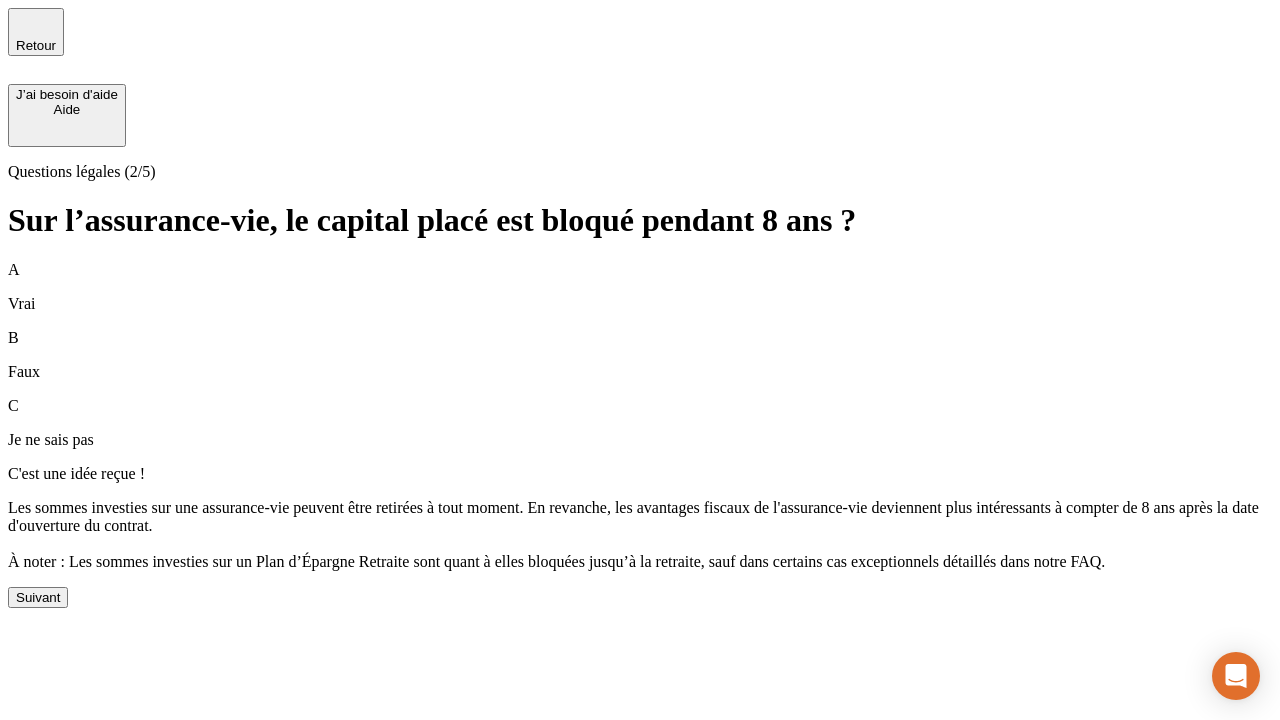 click on "Suivant" at bounding box center (38, 597) 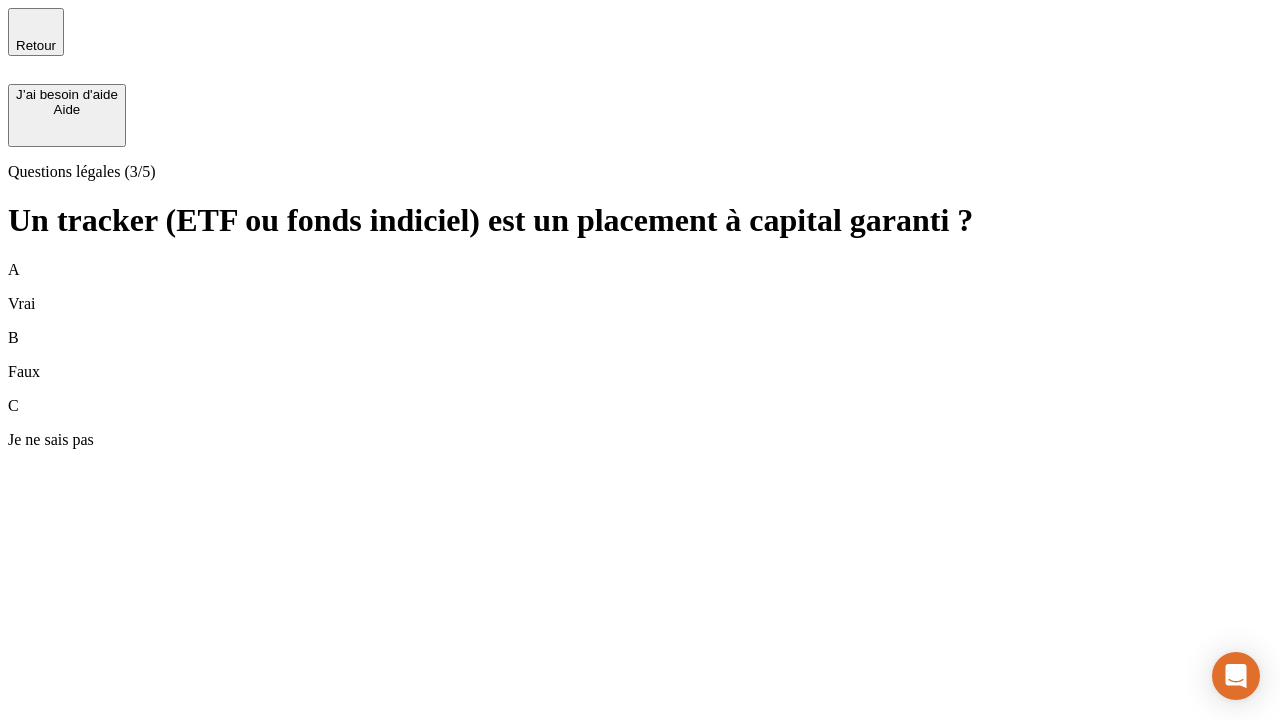 click on "A Vrai" at bounding box center [640, 287] 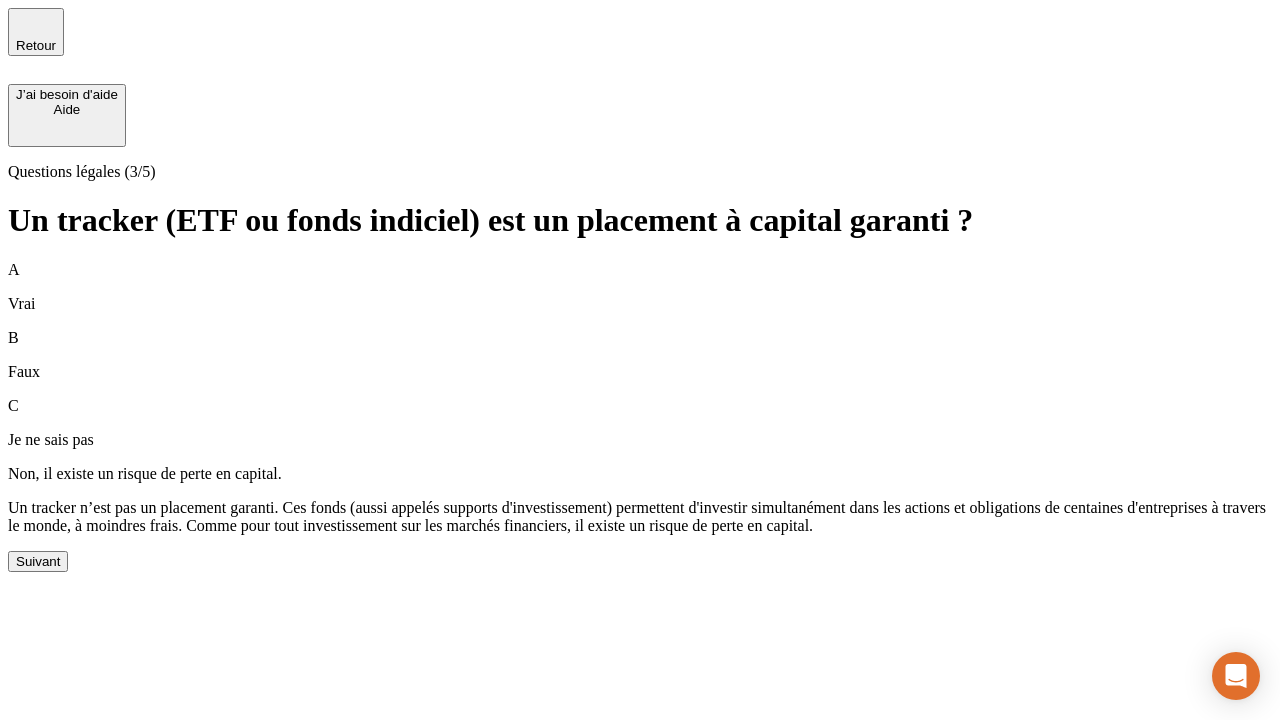 click on "Suivant" at bounding box center (38, 561) 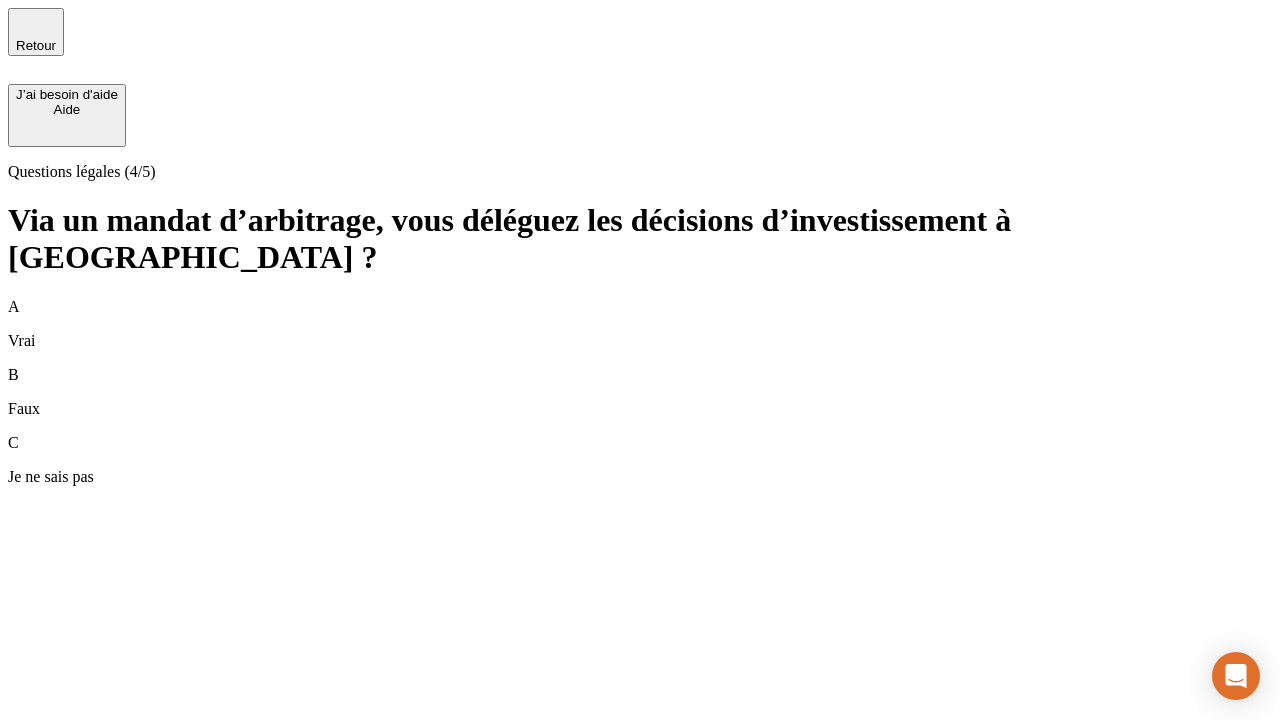 click on "A Vrai" at bounding box center (640, 324) 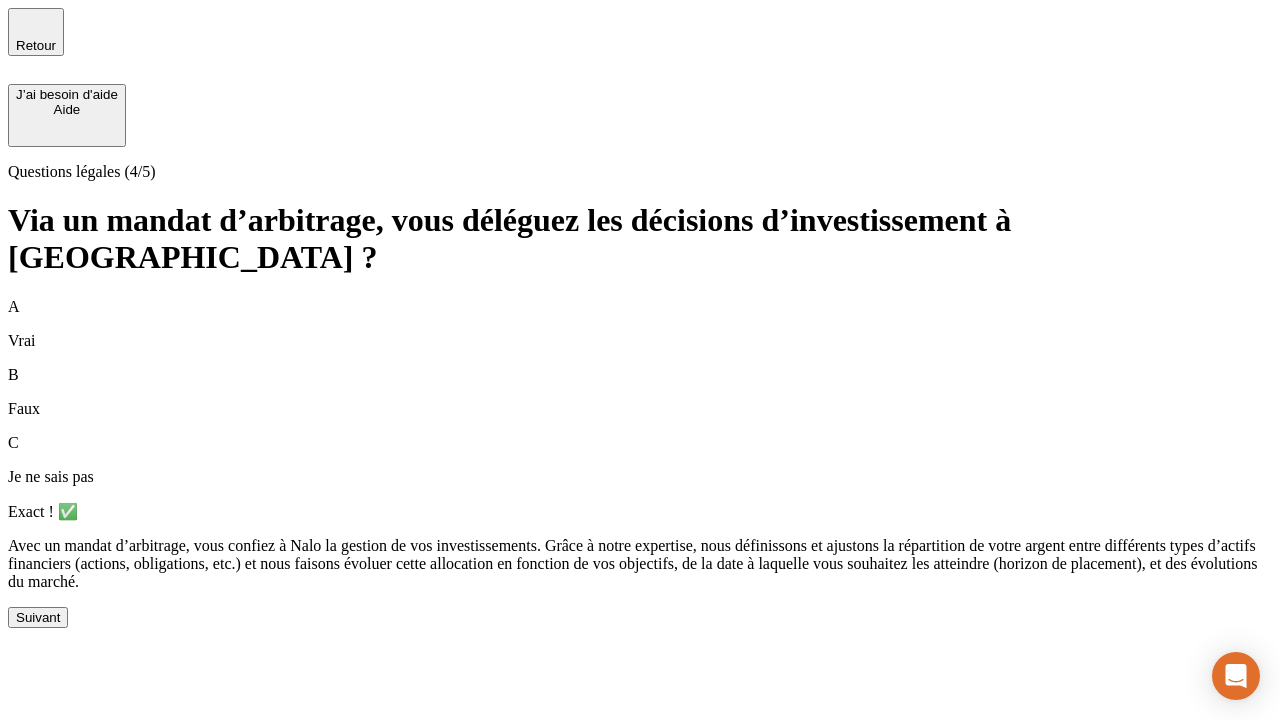 click on "Suivant" at bounding box center (38, 617) 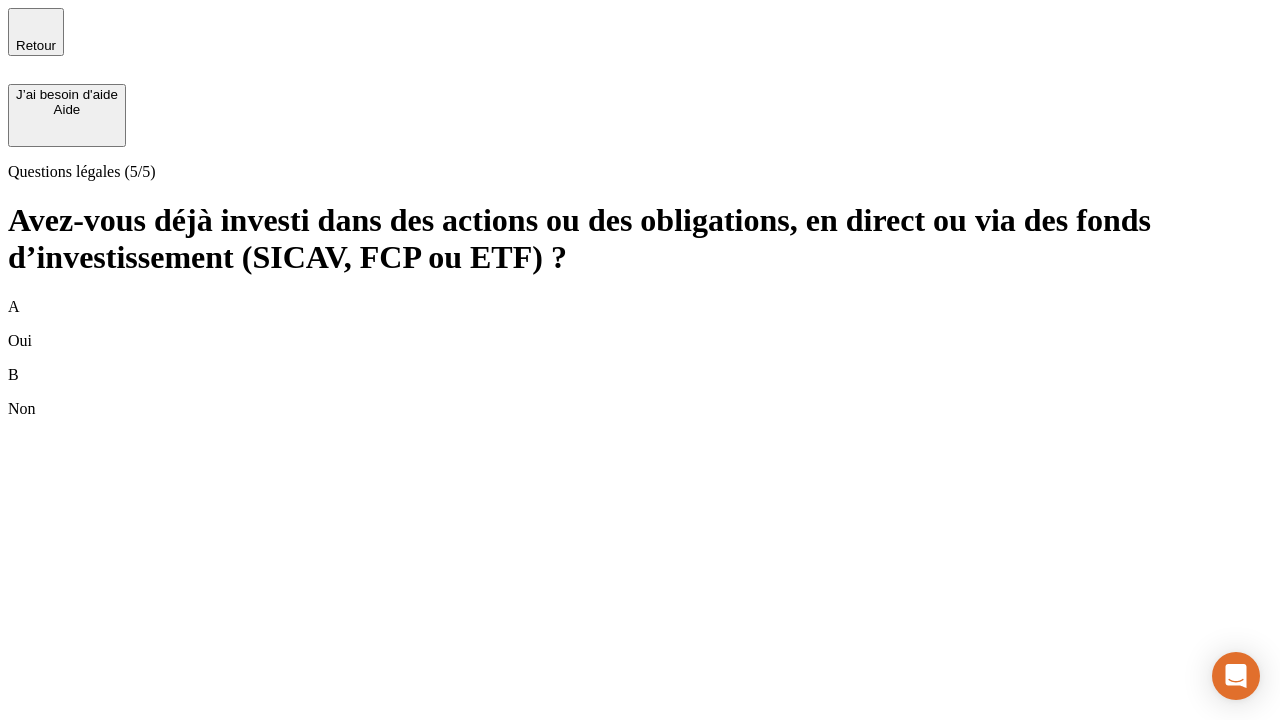 click on "B Non" at bounding box center [640, 392] 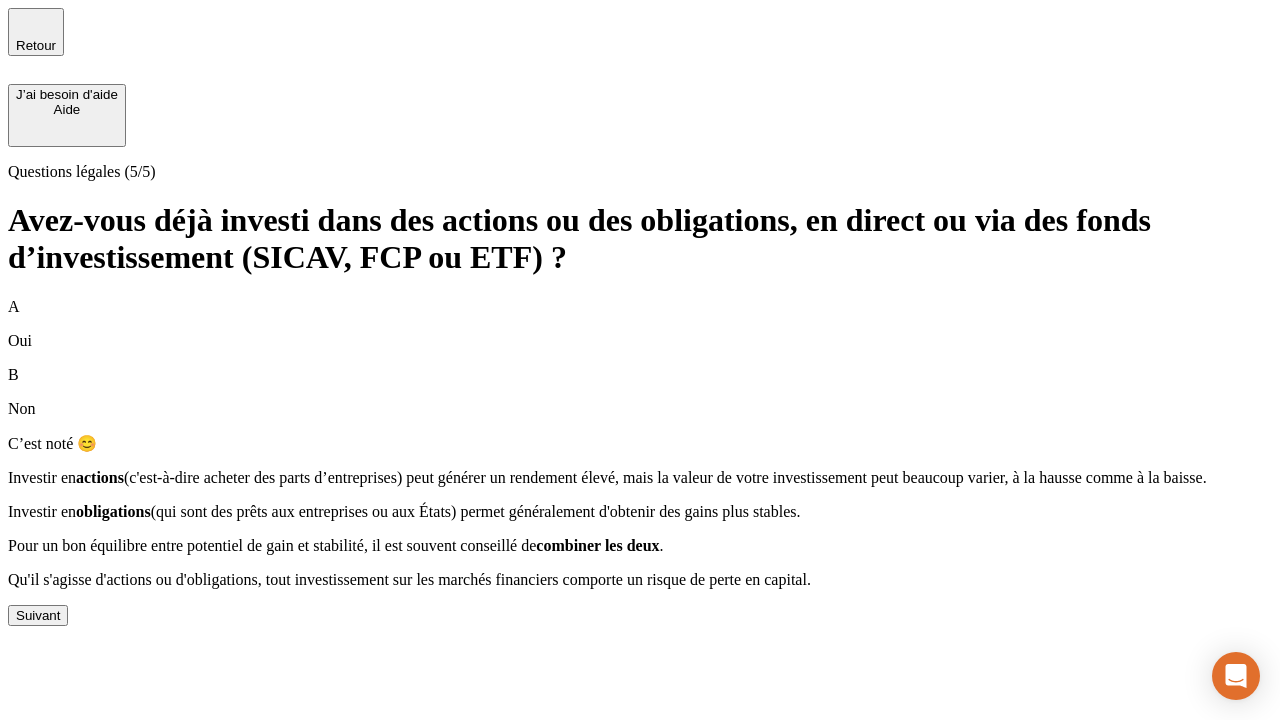 scroll, scrollTop: 56, scrollLeft: 0, axis: vertical 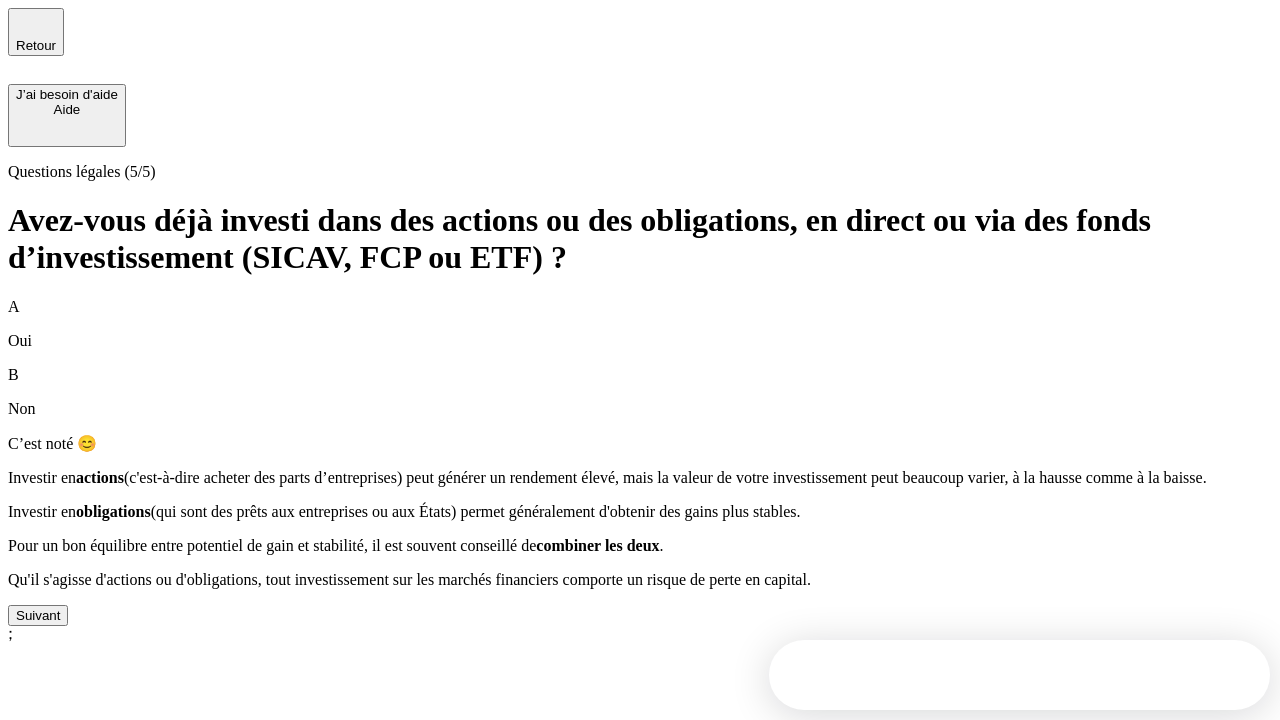 click on "Suivant" at bounding box center (38, 615) 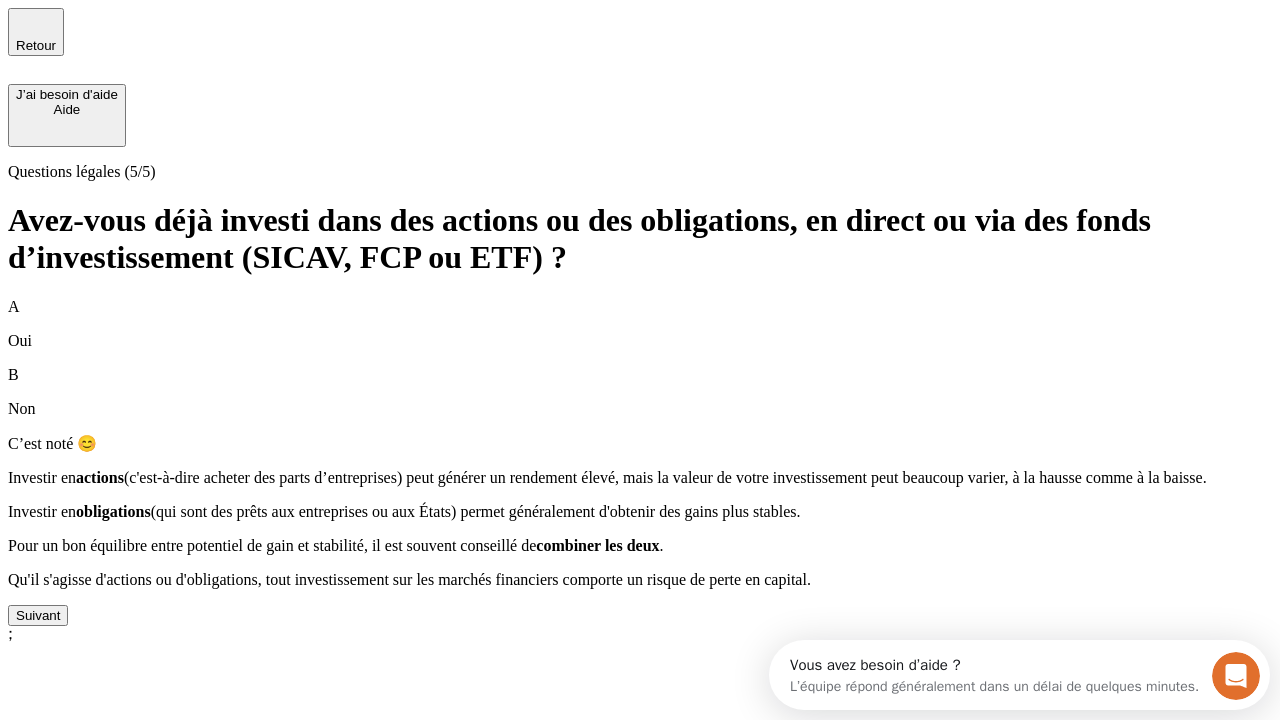 scroll, scrollTop: 0, scrollLeft: 0, axis: both 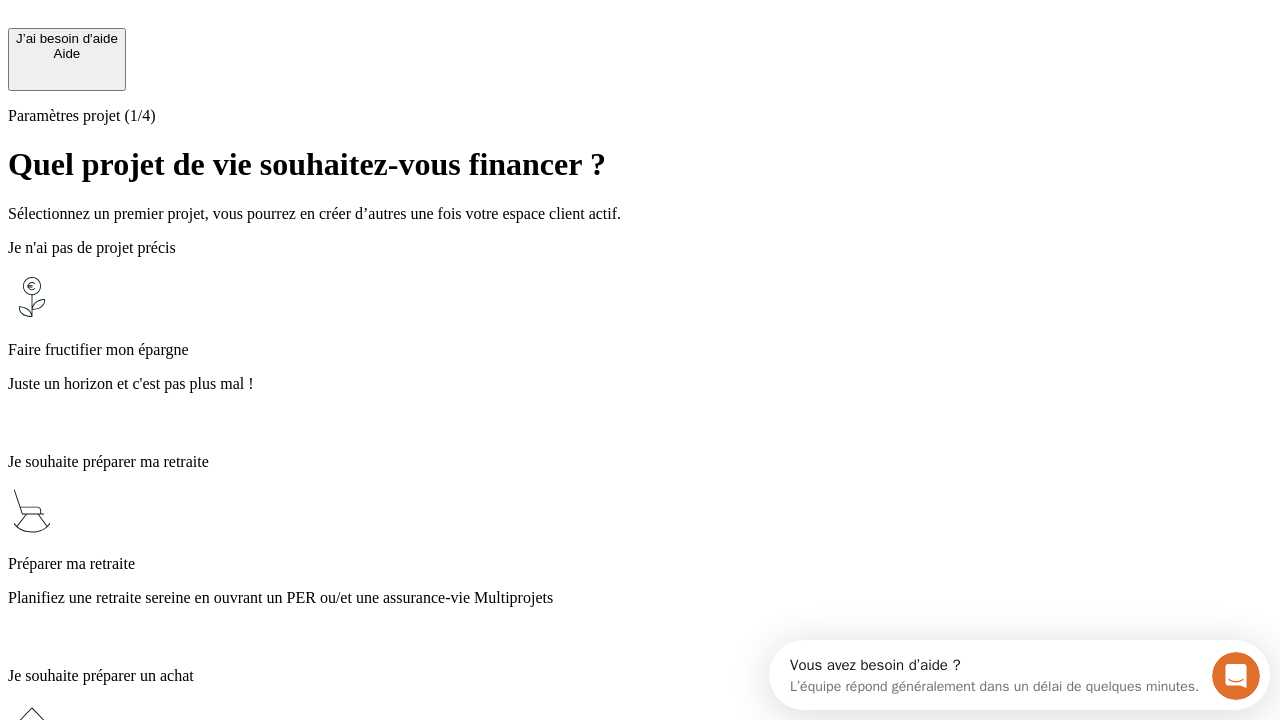 click on "Juste un horizon et c'est pas plus mal !" at bounding box center (640, 384) 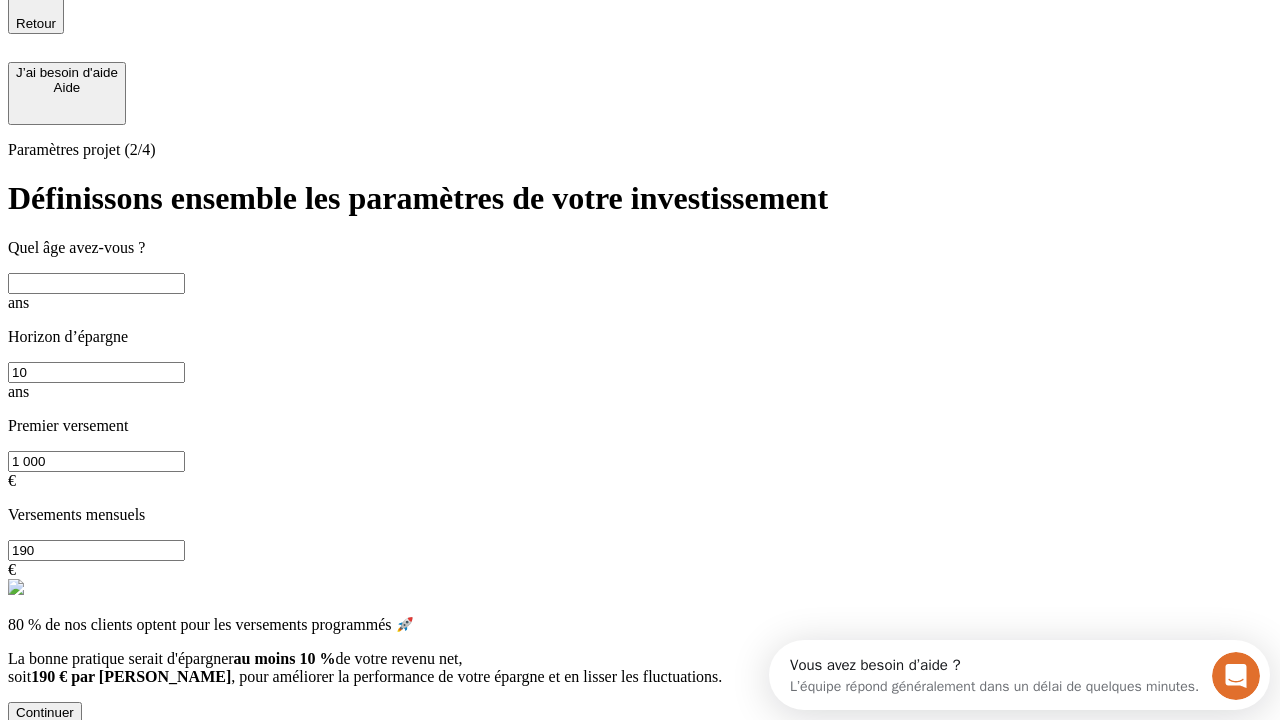 click at bounding box center [96, 283] 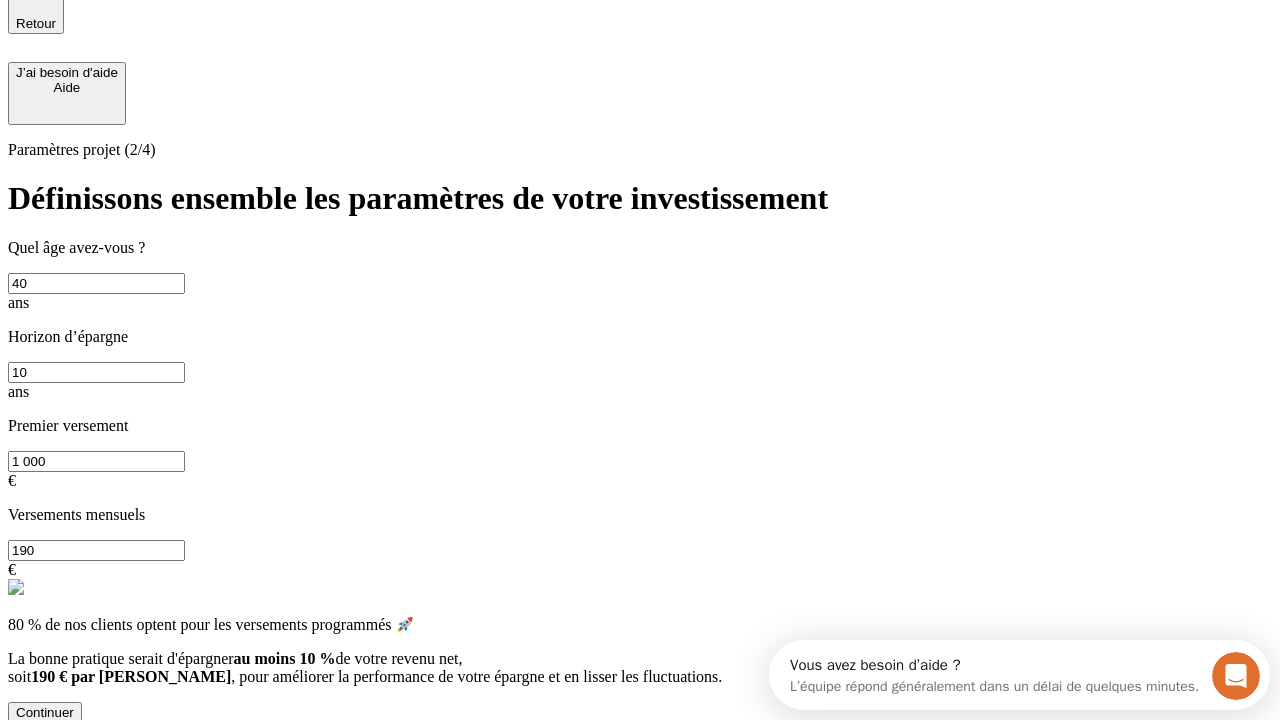 type on "40" 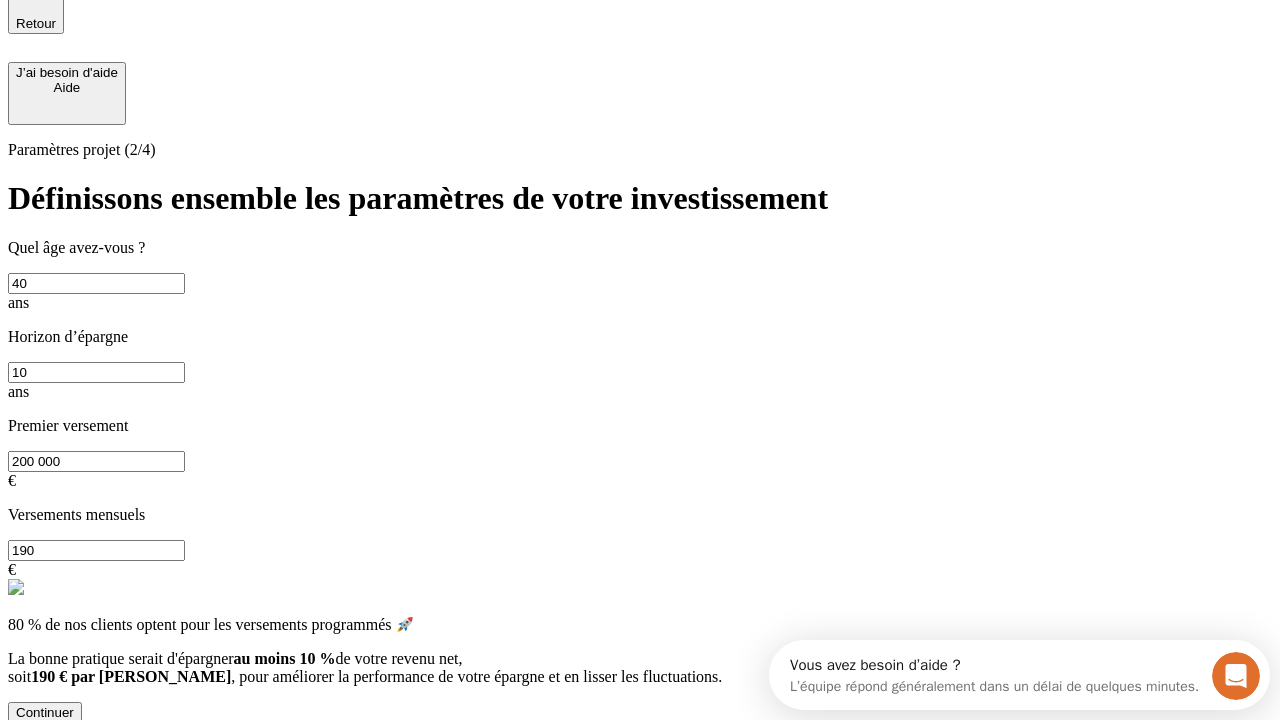type on "200 000" 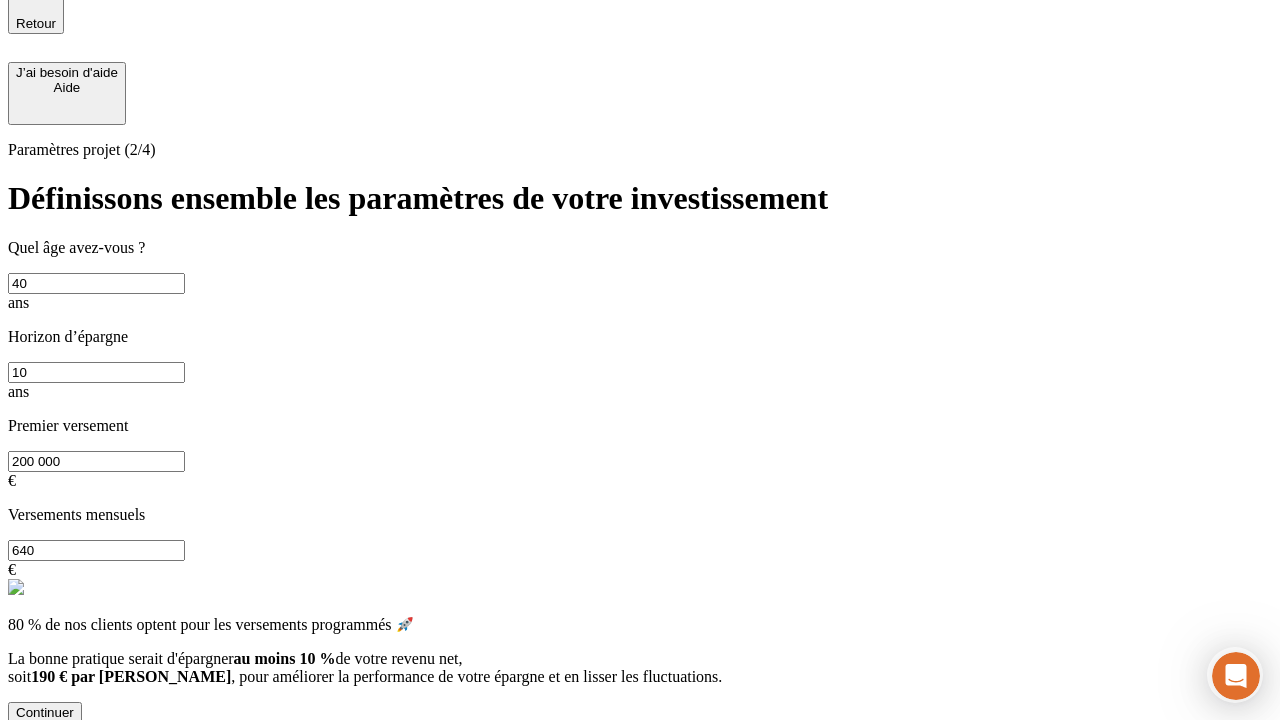 type on "640" 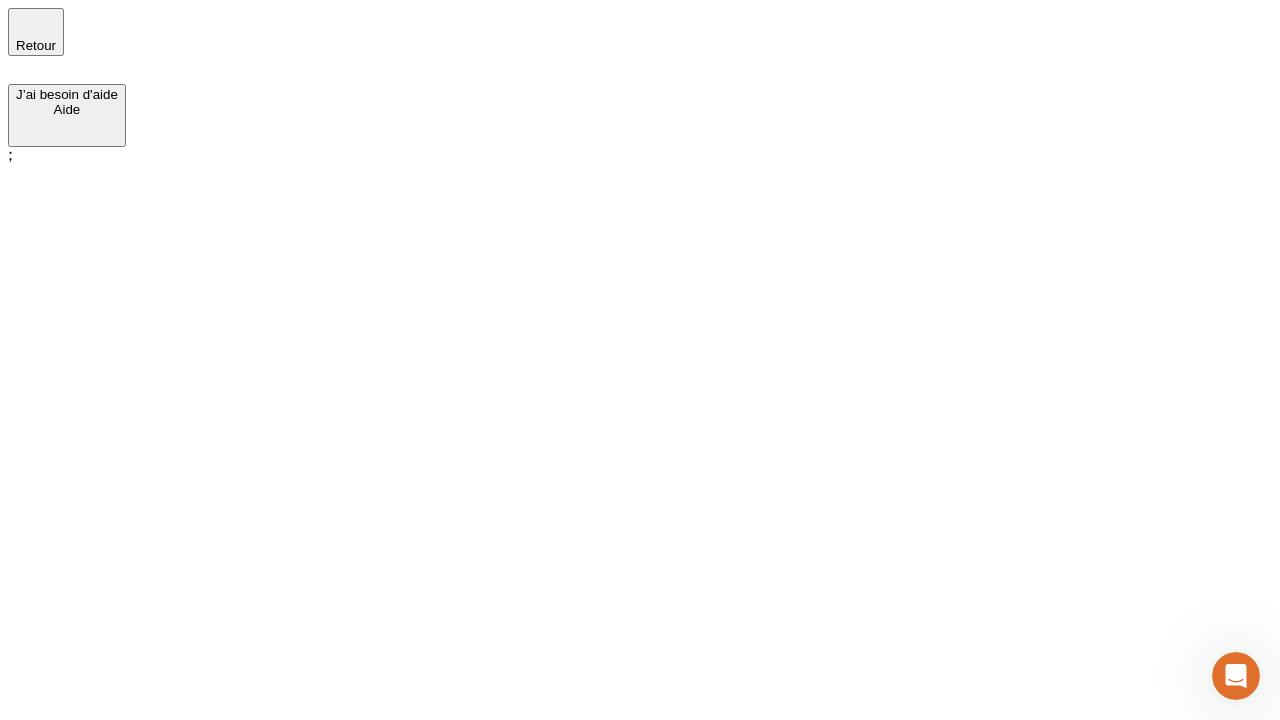 scroll, scrollTop: 0, scrollLeft: 0, axis: both 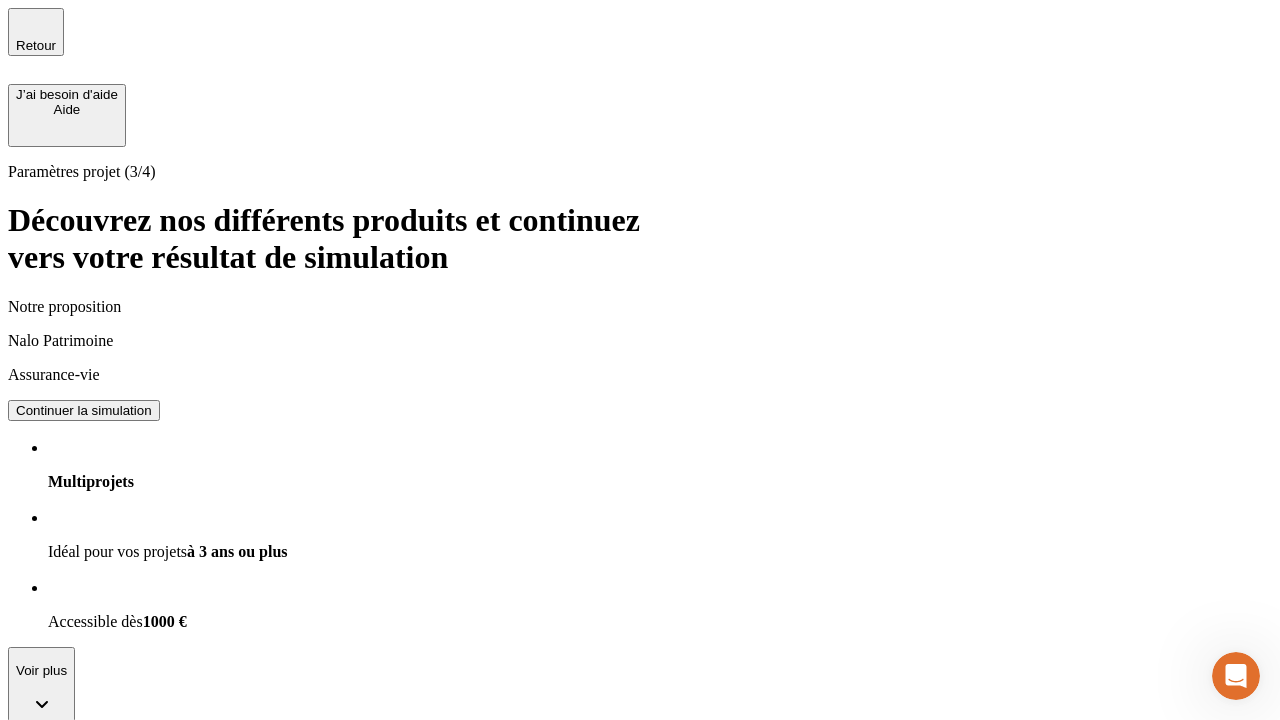 click on "Continuer la simulation" at bounding box center (84, 410) 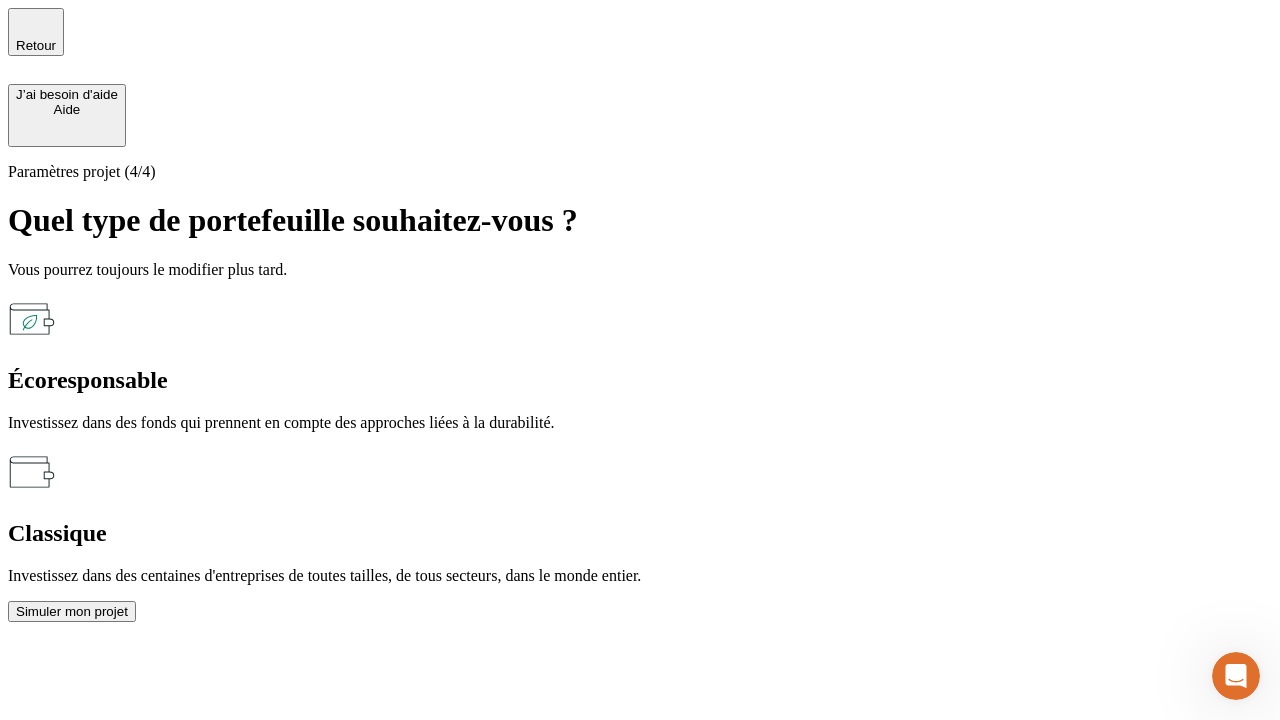 click on "Classique" at bounding box center (640, 533) 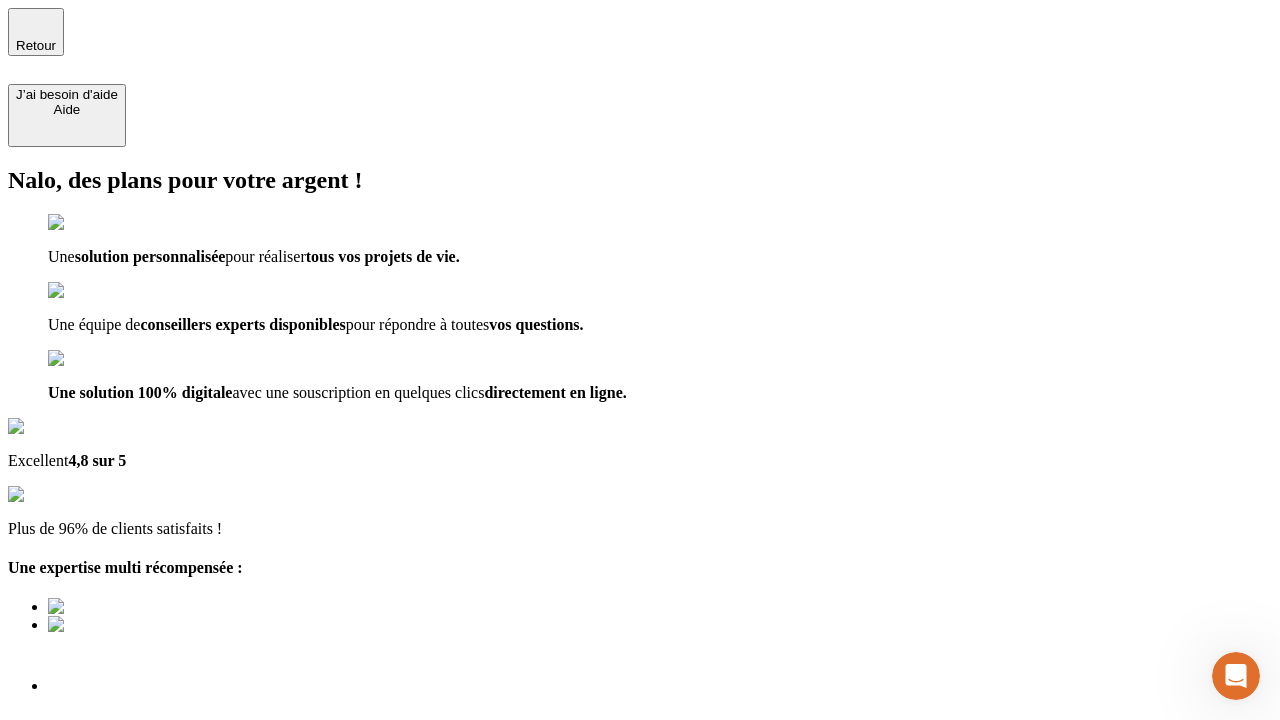click at bounding box center [640, 787] 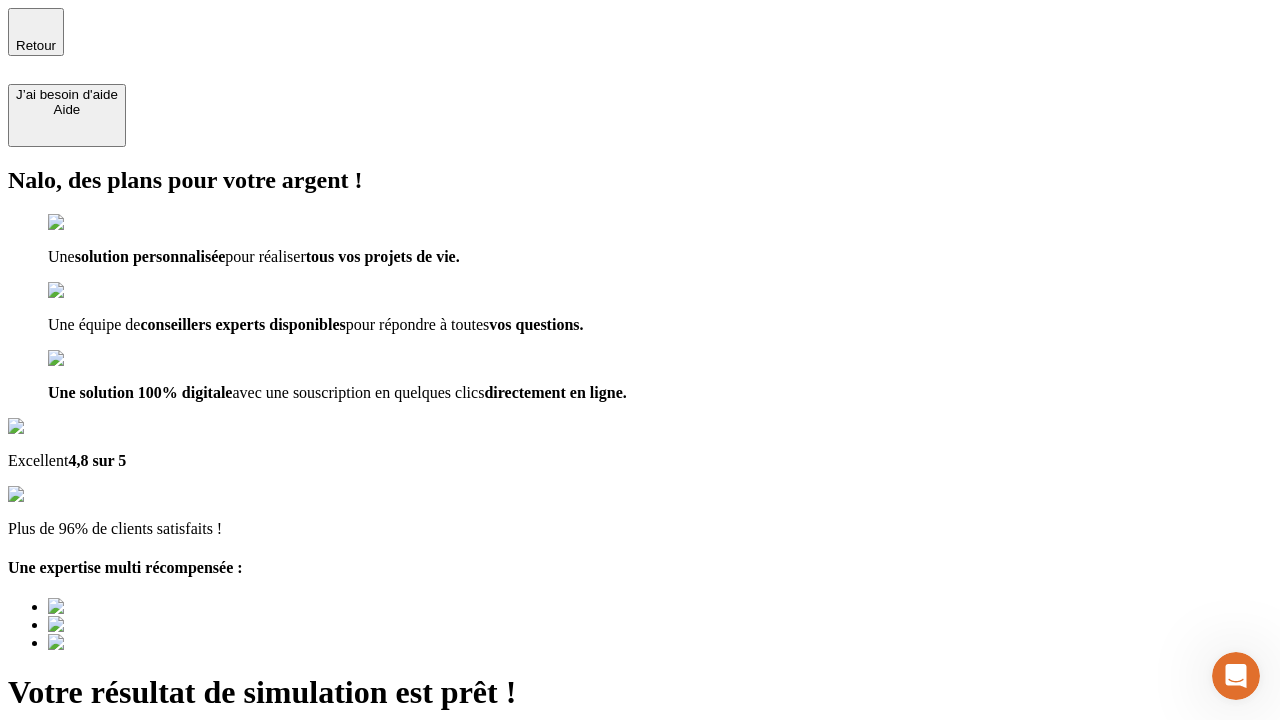 click on "Découvrir ma simulation" at bounding box center [87, 797] 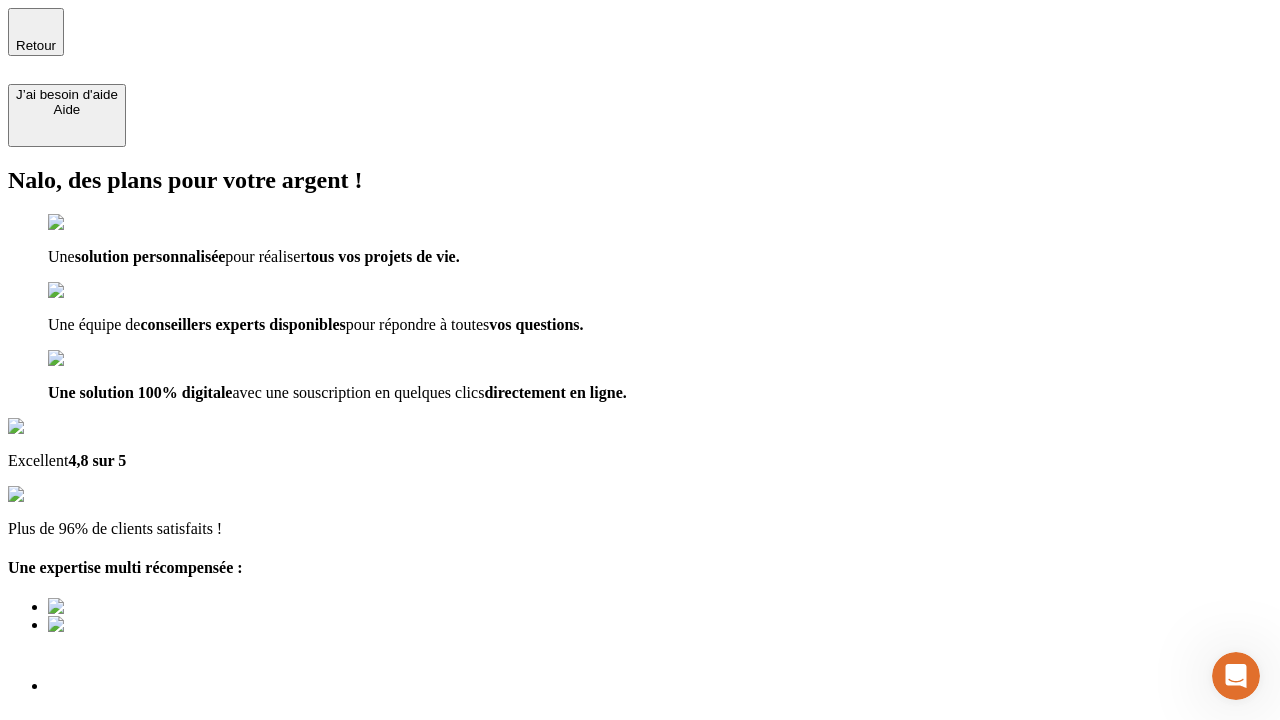 type on "[EMAIL_ADDRESS][DOMAIN_NAME]" 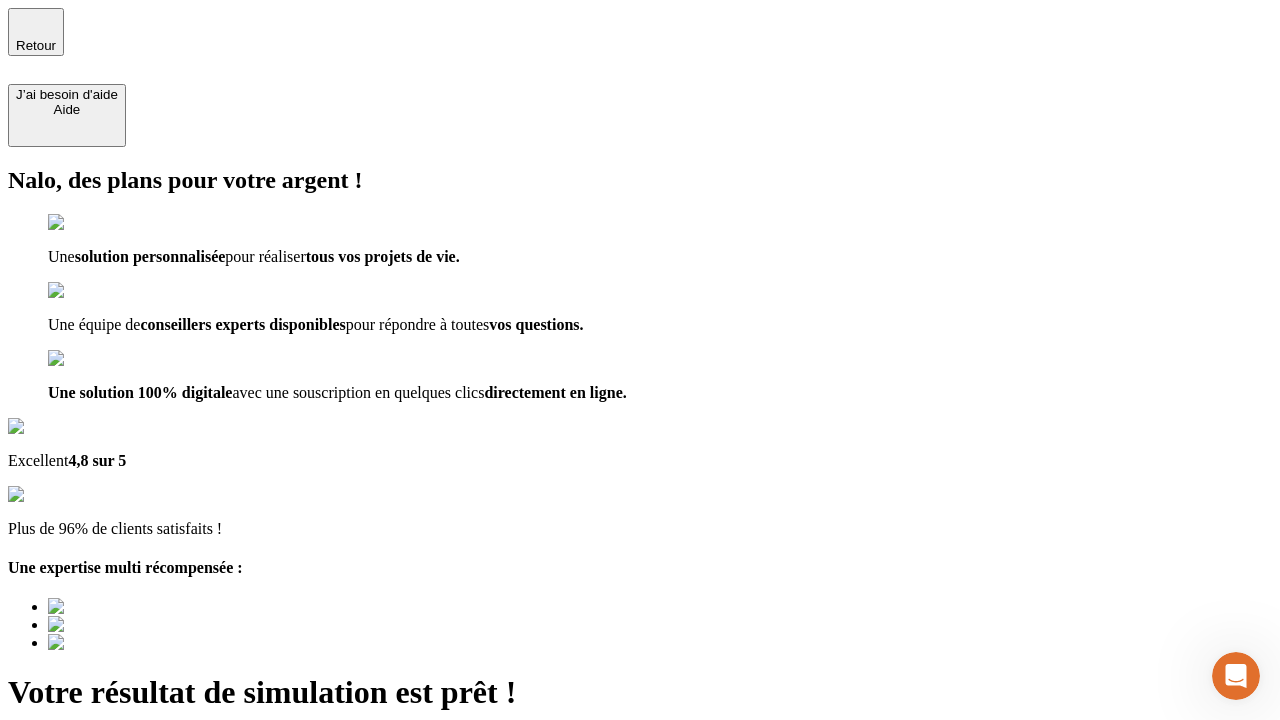 click on "Découvrir ma simulation" at bounding box center [87, 847] 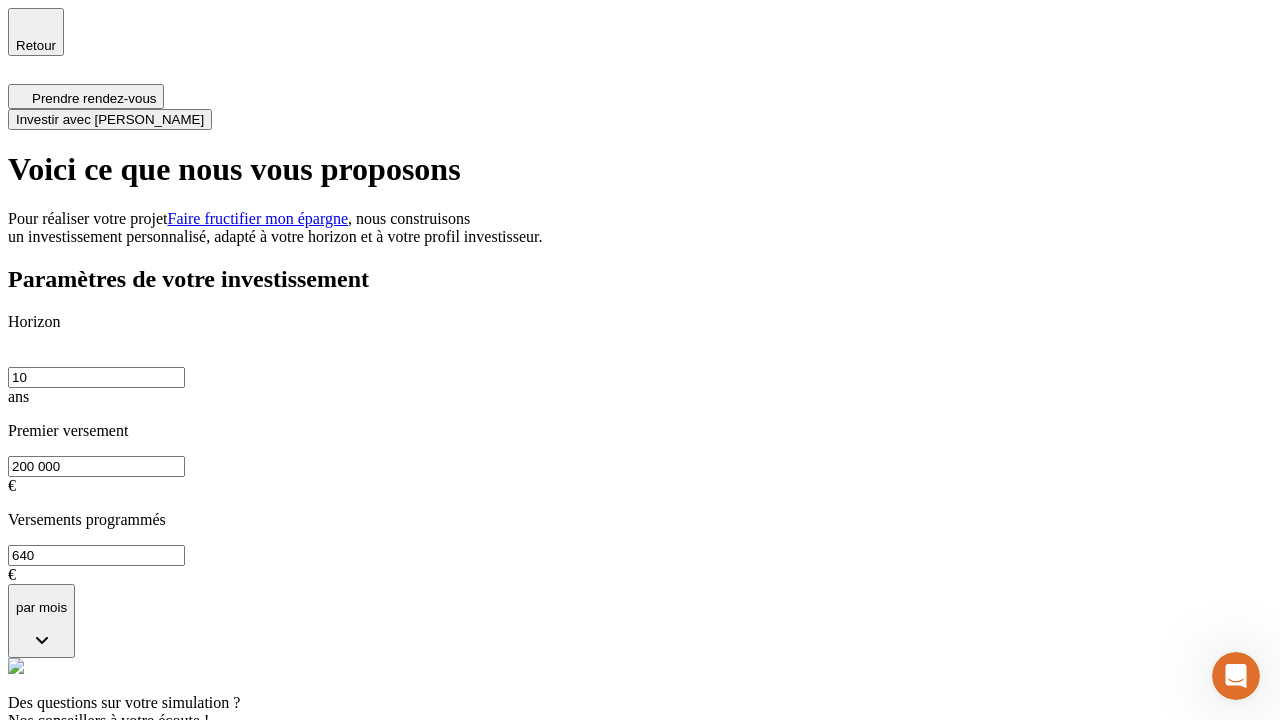 click on "Investir avec [PERSON_NAME]" at bounding box center [110, 119] 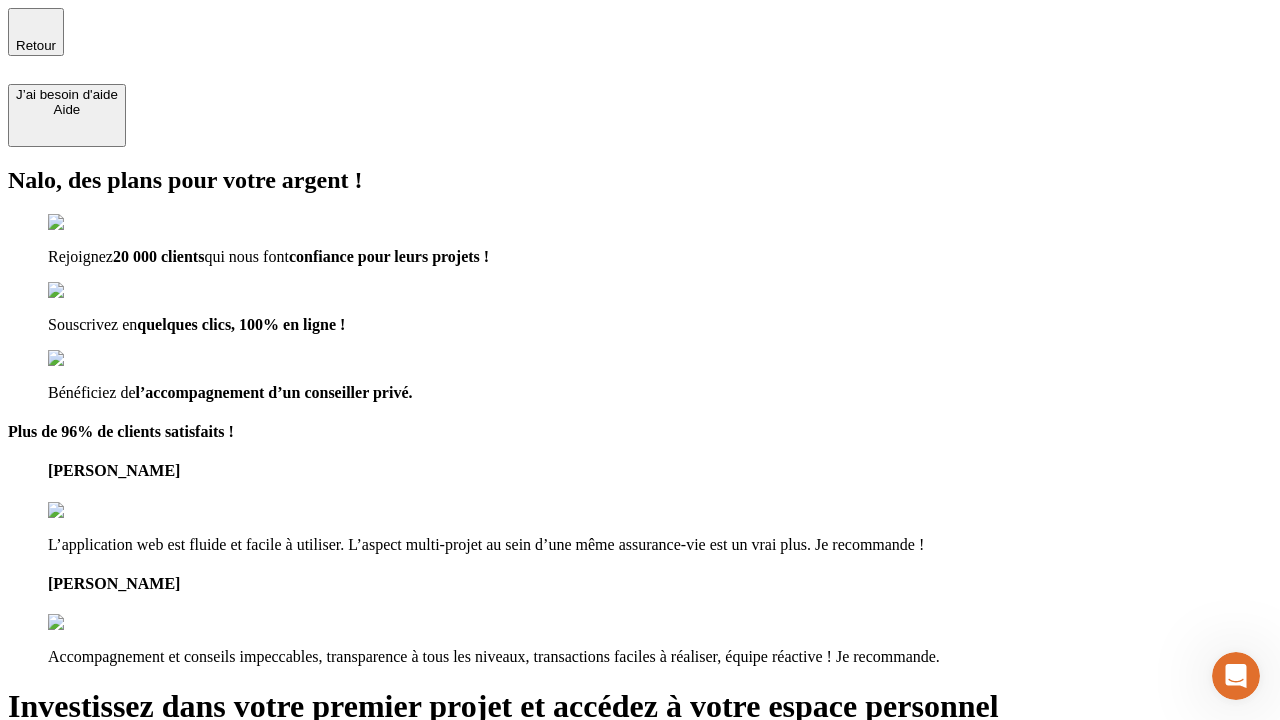 type on "[EMAIL_ADDRESS][DOMAIN_NAME]" 